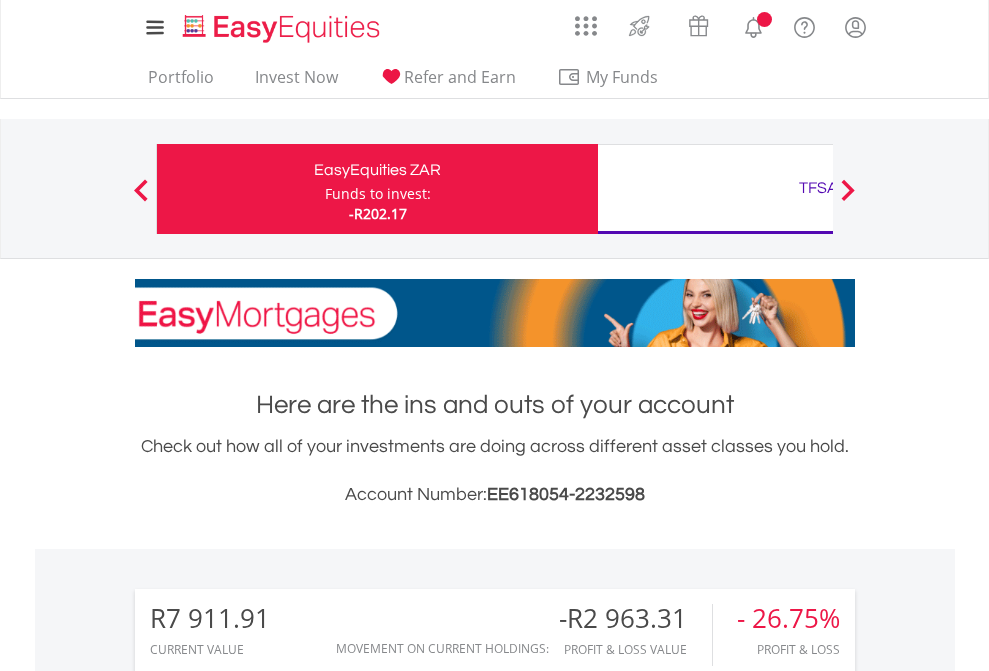 scroll, scrollTop: 0, scrollLeft: 0, axis: both 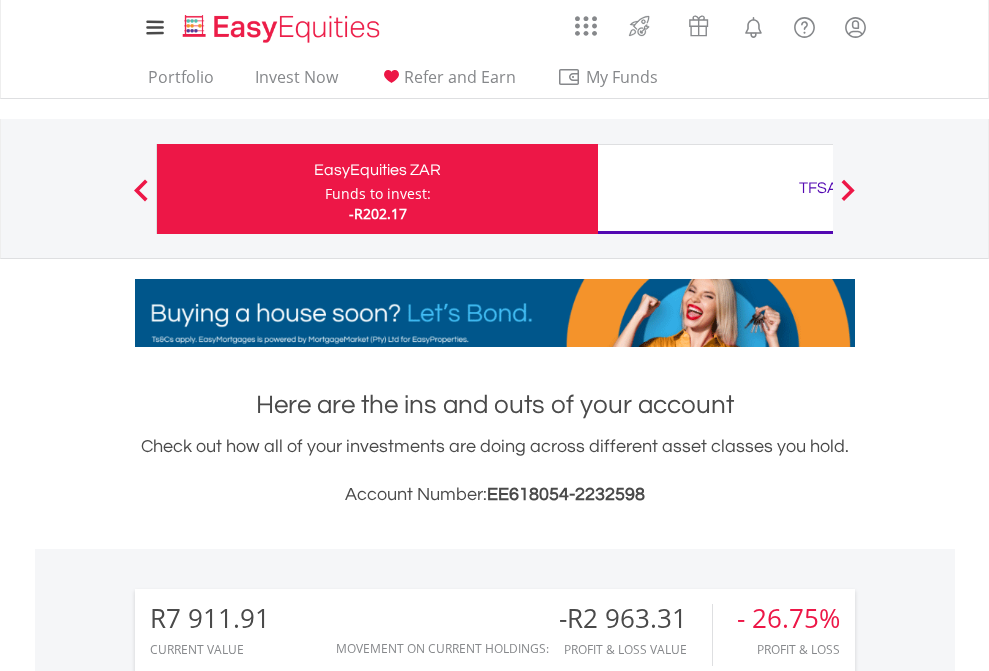 click on "Funds to invest:" at bounding box center (378, 194) 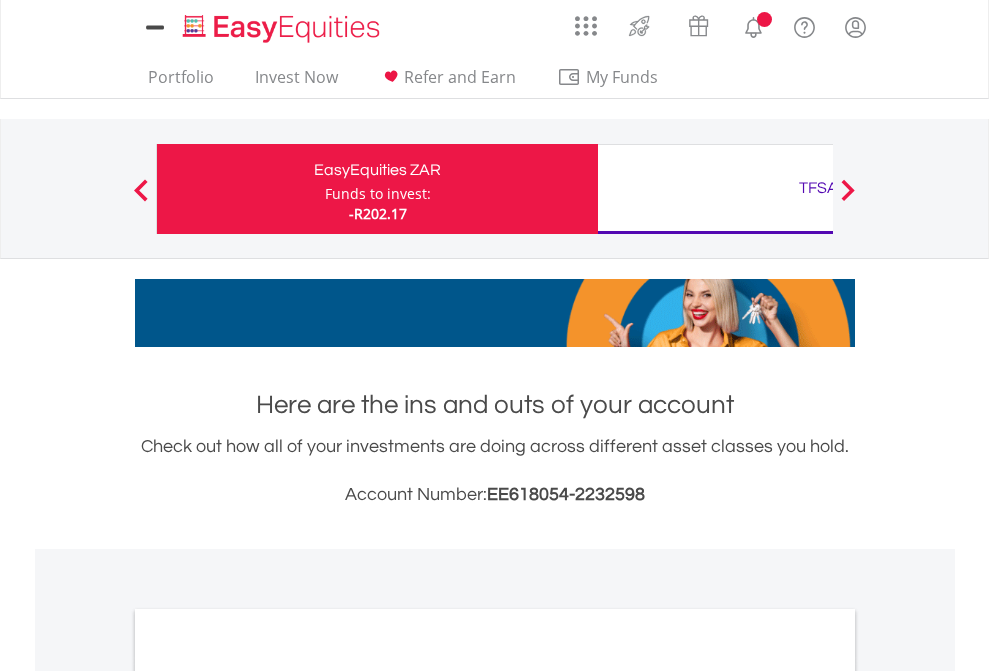 scroll, scrollTop: 0, scrollLeft: 0, axis: both 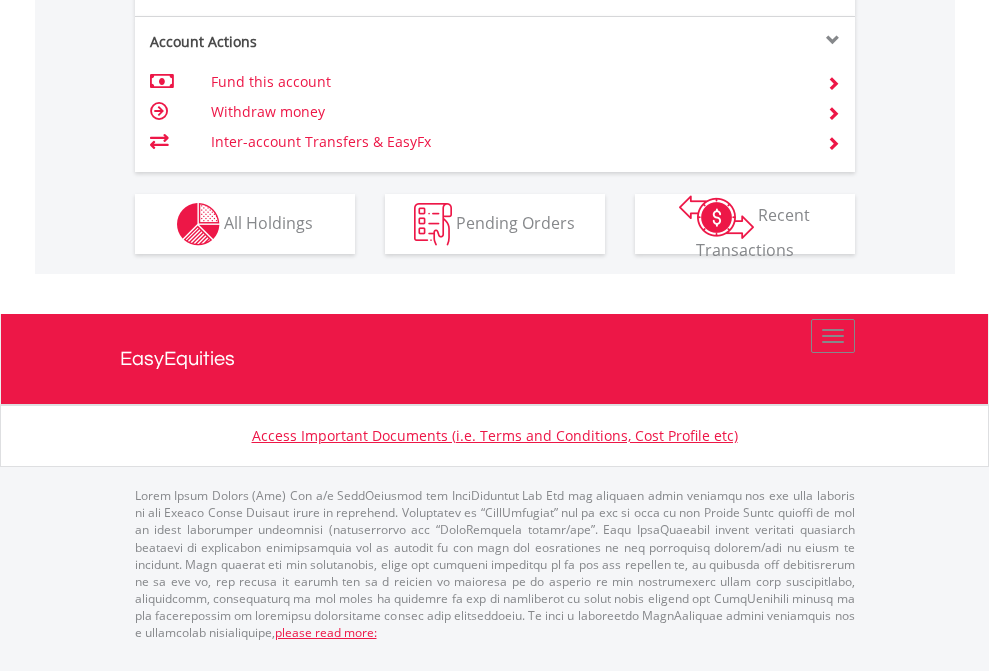 click on "Investment types" at bounding box center (706, -337) 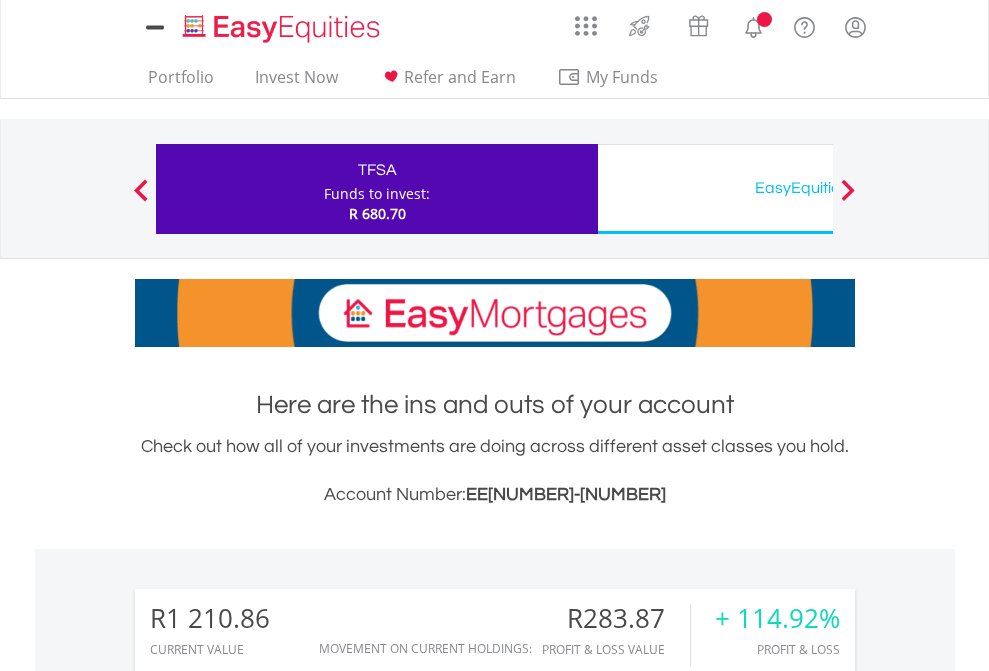 scroll, scrollTop: 0, scrollLeft: 0, axis: both 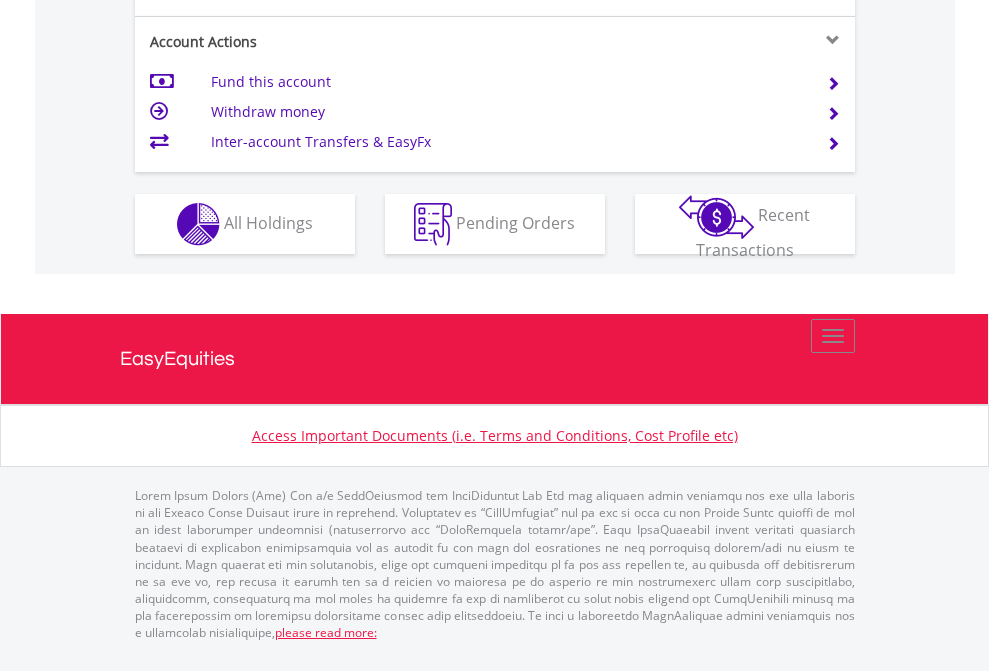 click on "Investment types" at bounding box center (706, -337) 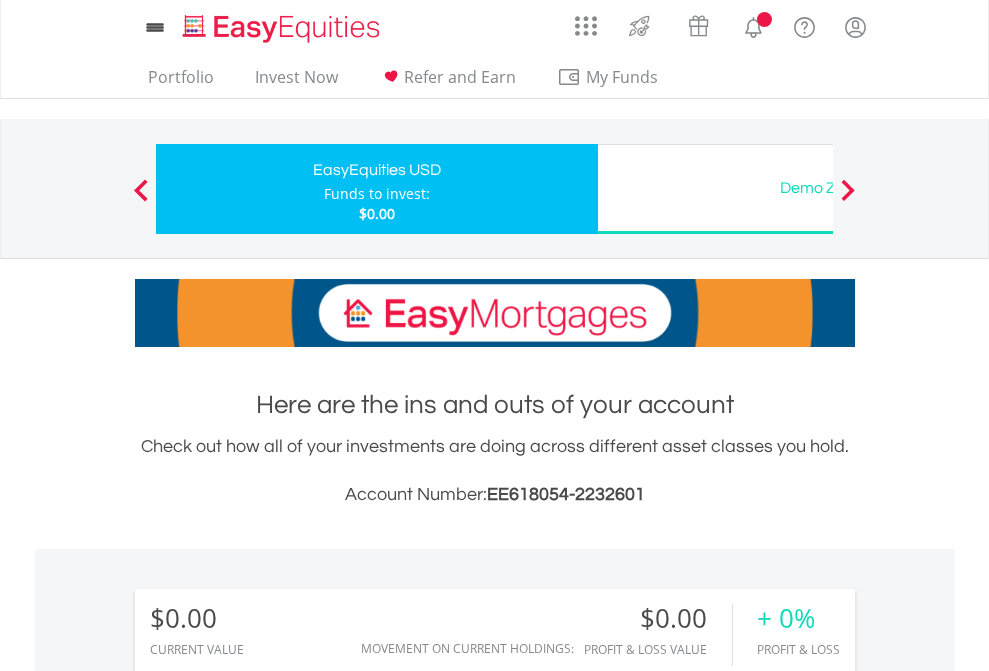 scroll, scrollTop: 0, scrollLeft: 0, axis: both 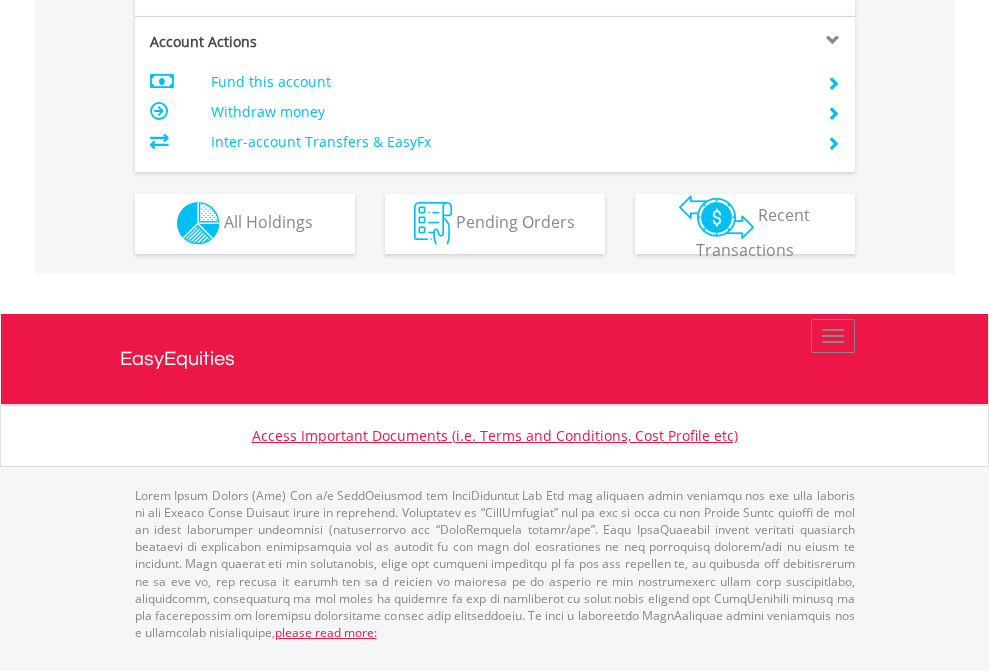 click on "Investment types" at bounding box center [706, -353] 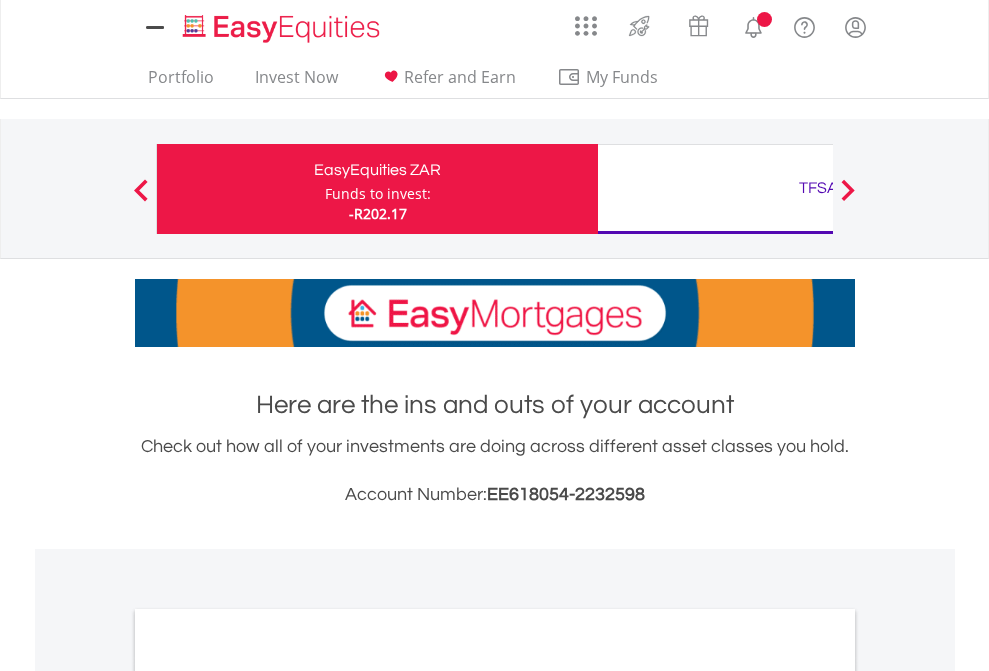 scroll, scrollTop: 0, scrollLeft: 0, axis: both 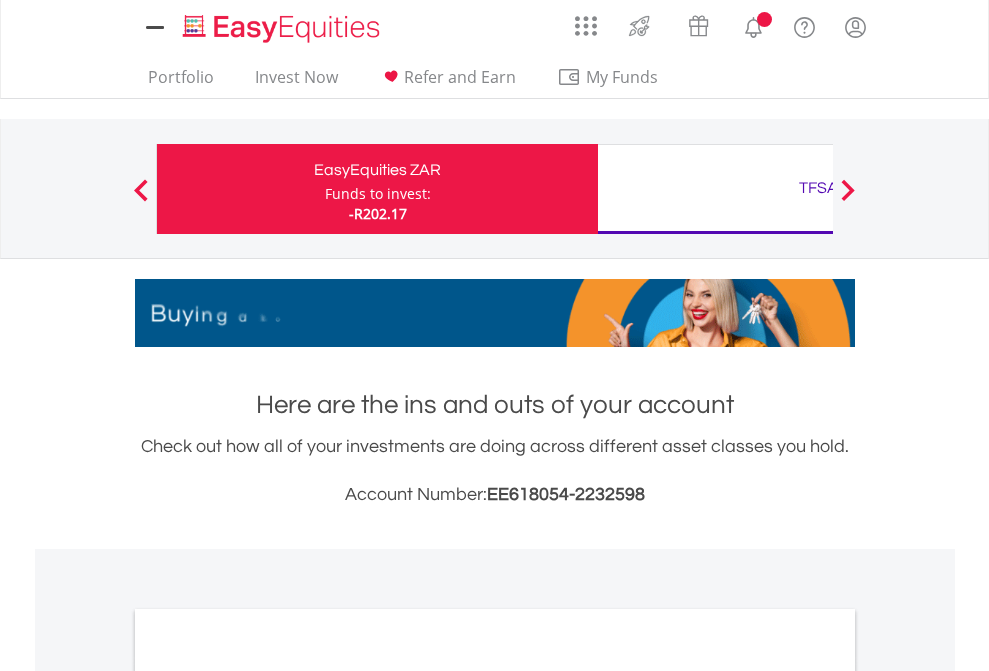 click on "All Holdings" at bounding box center (268, 1096) 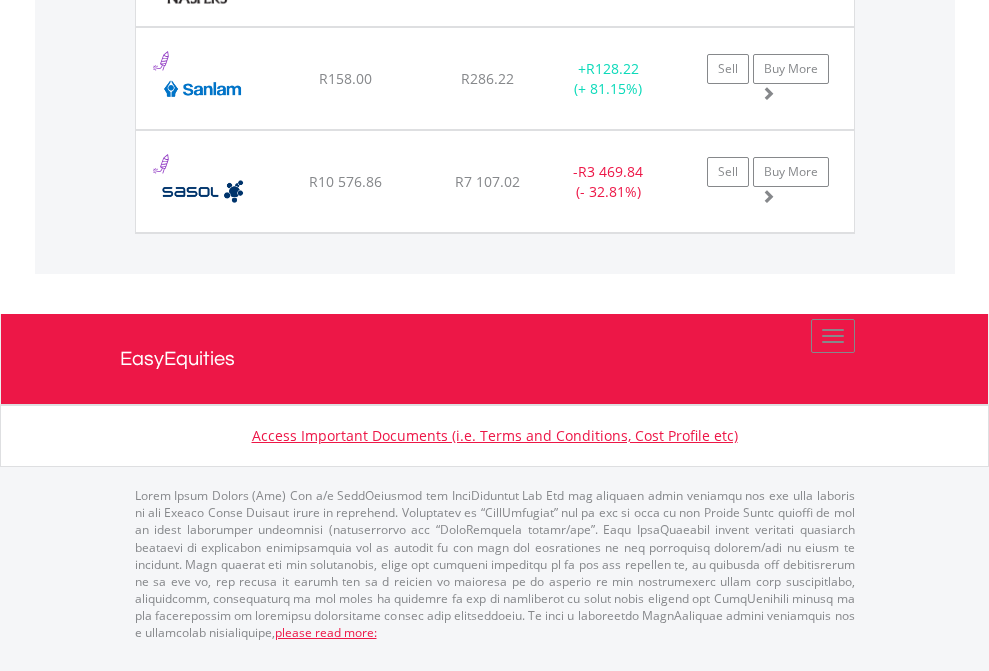 scroll, scrollTop: 2225, scrollLeft: 0, axis: vertical 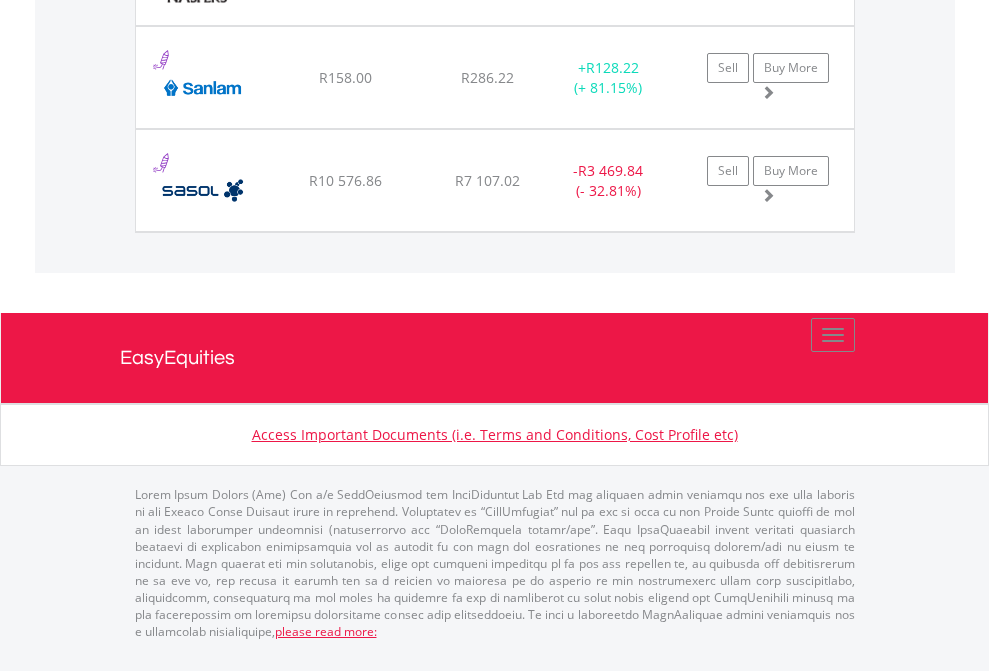 click on "TFSA" at bounding box center [818, -1648] 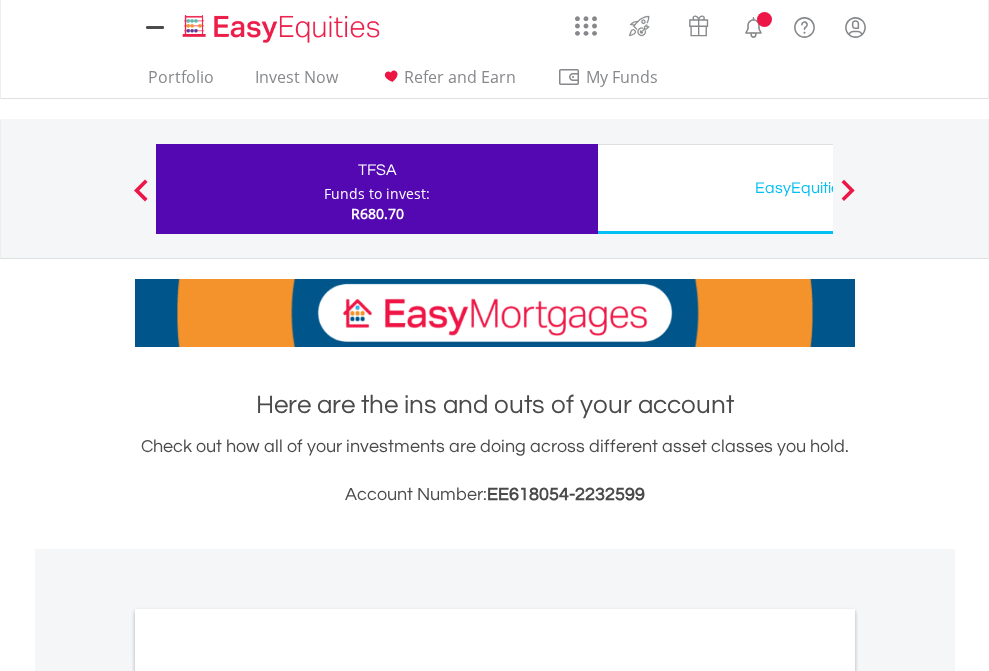 scroll, scrollTop: 1202, scrollLeft: 0, axis: vertical 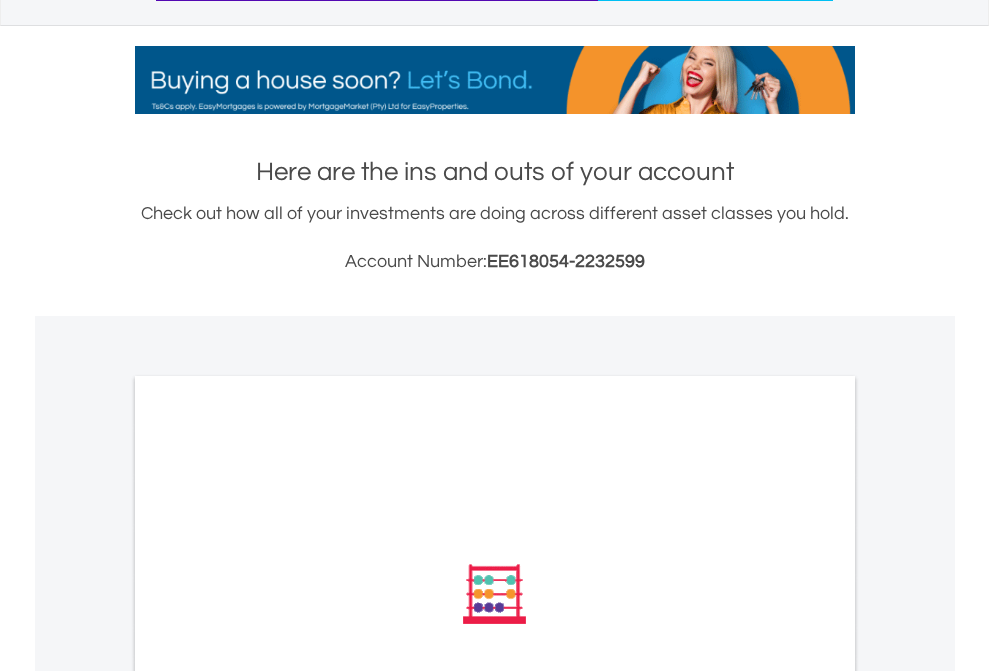 click on "All Holdings" at bounding box center (268, 863) 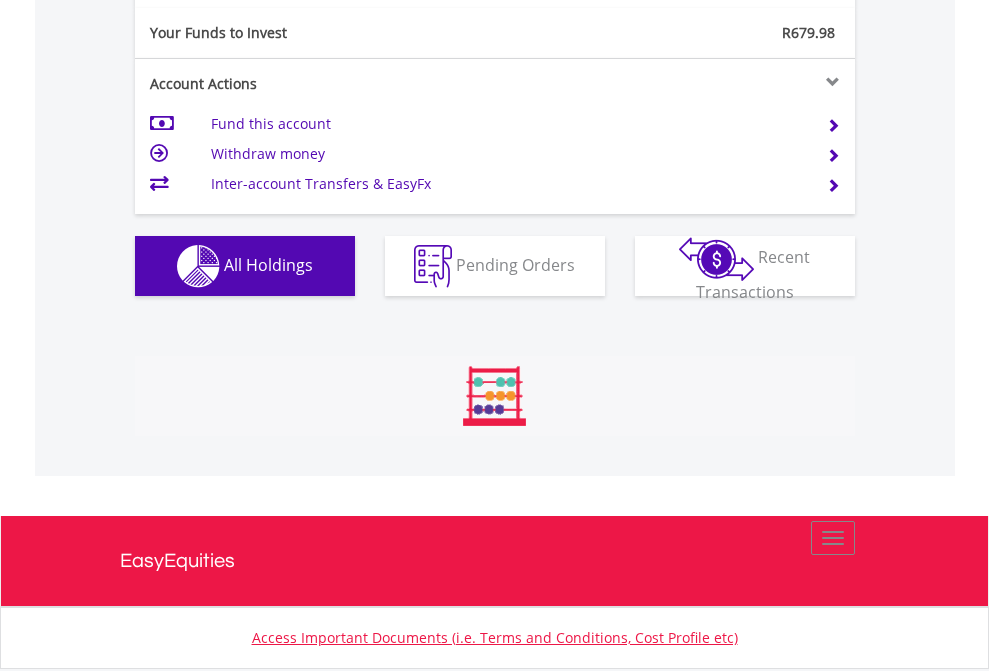 scroll, scrollTop: 999808, scrollLeft: 999687, axis: both 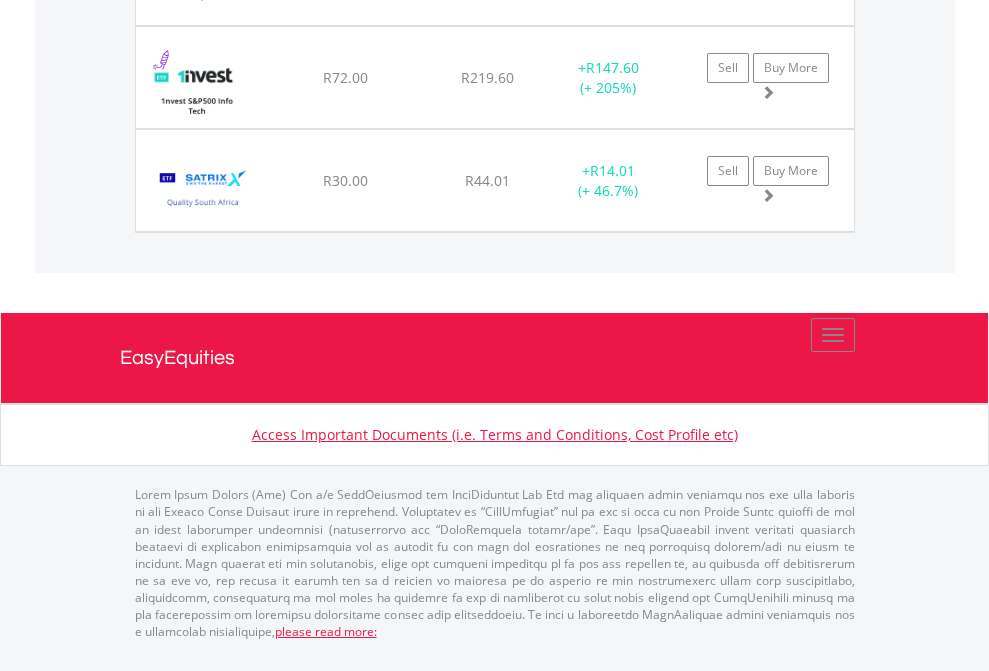 click on "EasyEquities USD" at bounding box center [818, -1545] 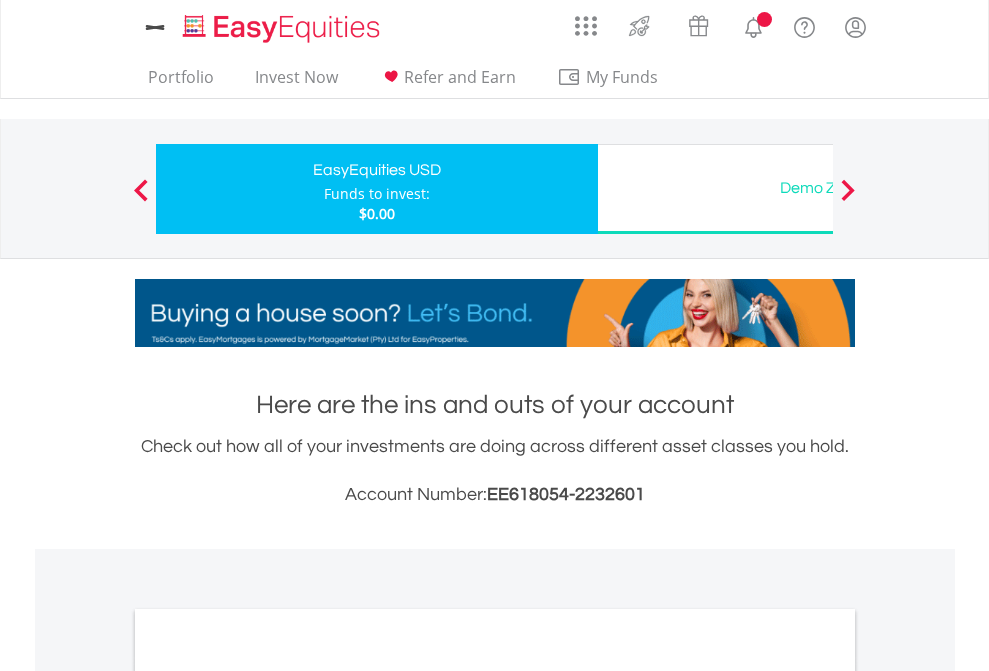 click on "All Holdings" at bounding box center (268, 1096) 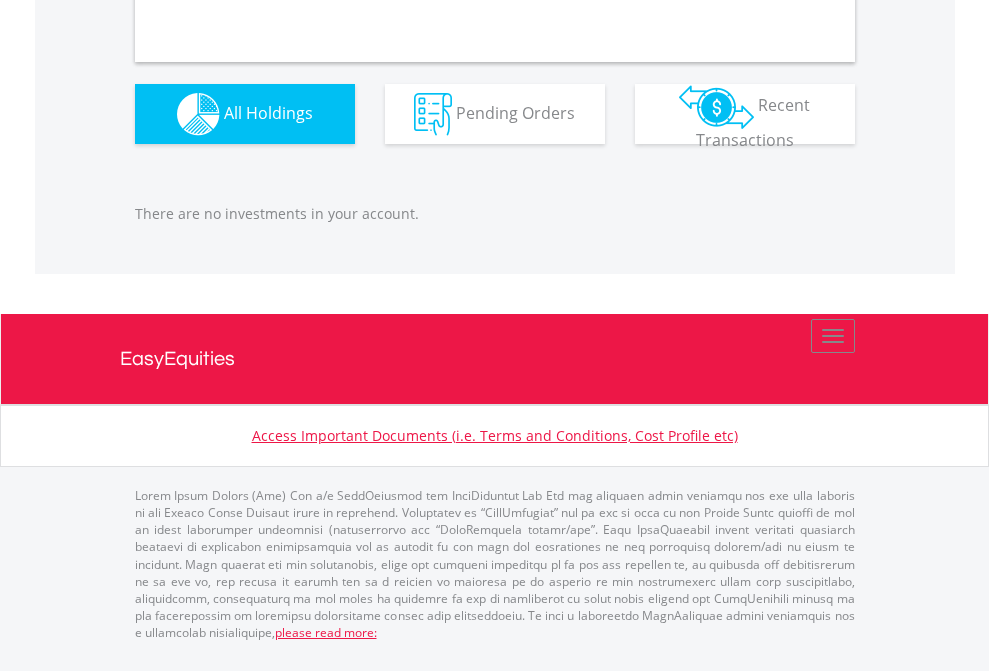 scroll, scrollTop: 1980, scrollLeft: 0, axis: vertical 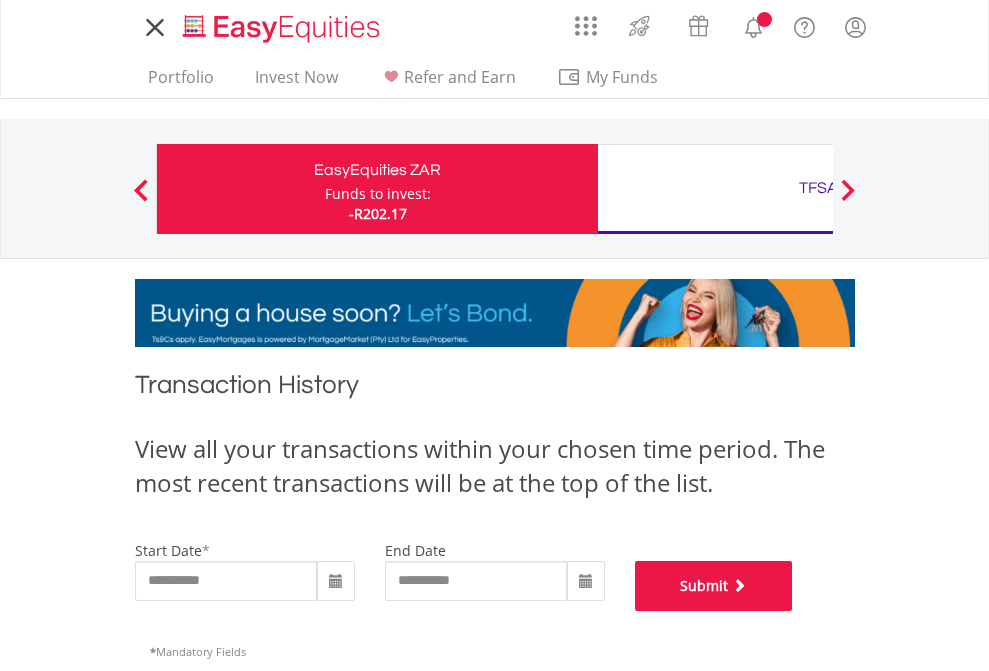 click on "Submit" at bounding box center [714, 586] 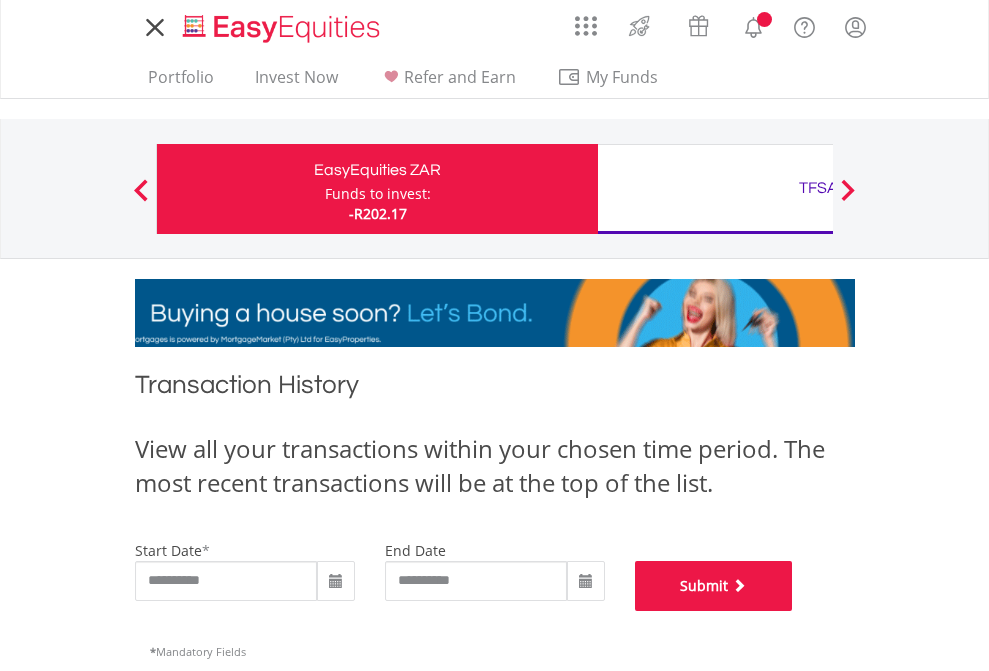 scroll, scrollTop: 811, scrollLeft: 0, axis: vertical 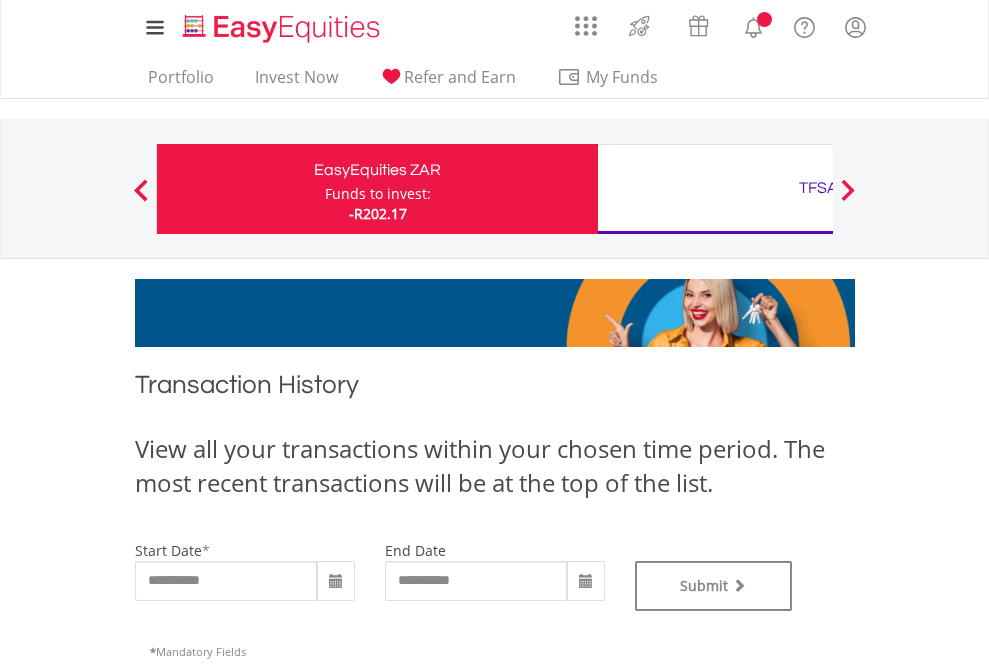 click on "TFSA" at bounding box center [818, 188] 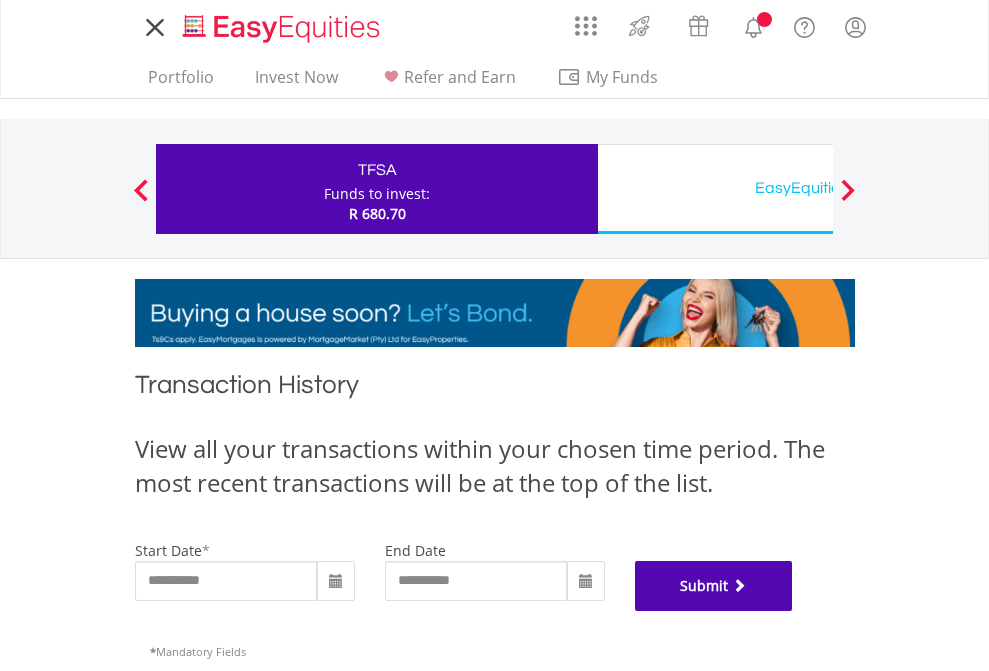 click on "Submit" at bounding box center (714, 586) 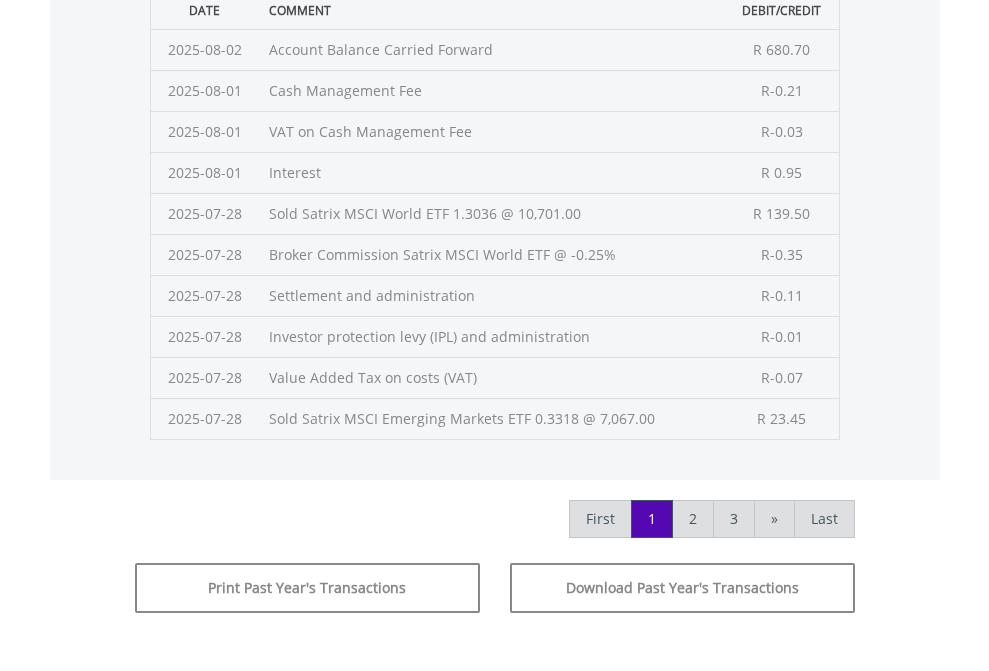 scroll, scrollTop: 811, scrollLeft: 0, axis: vertical 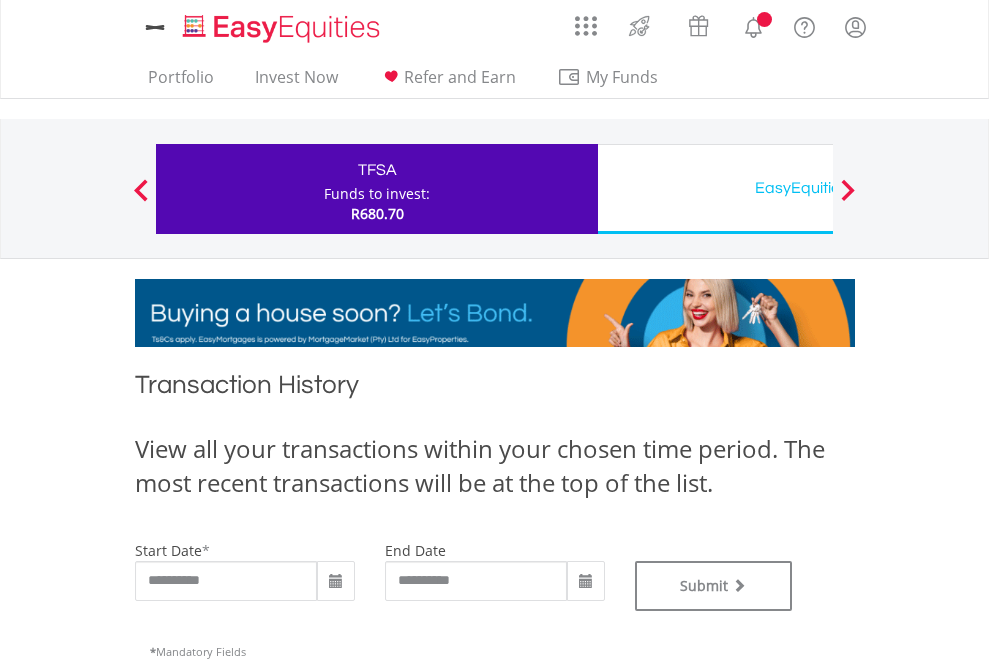 click on "EasyEquities USD" at bounding box center [818, 188] 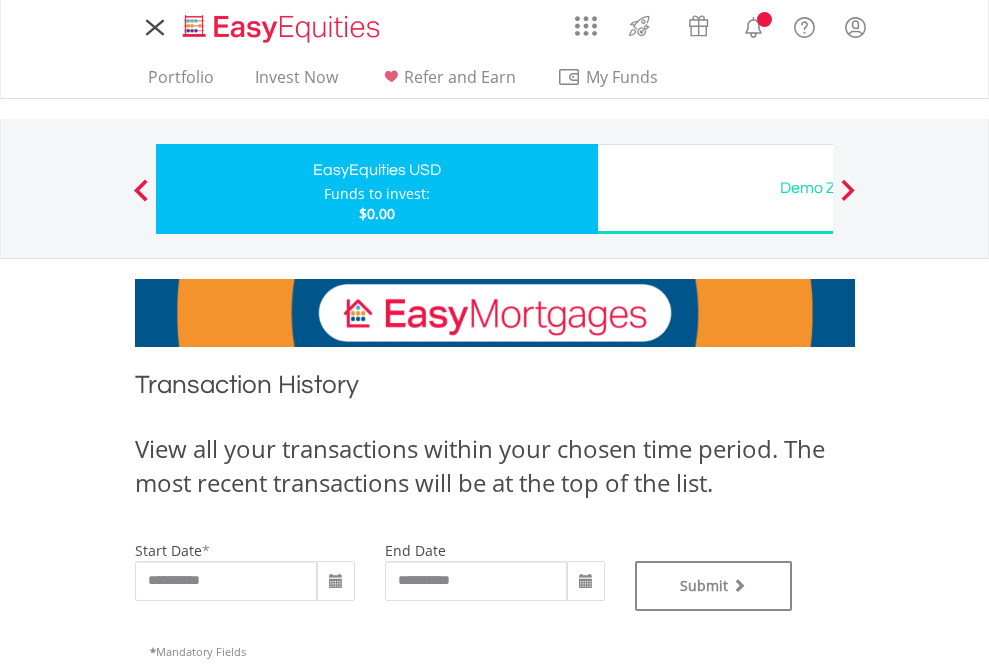 scroll, scrollTop: 0, scrollLeft: 0, axis: both 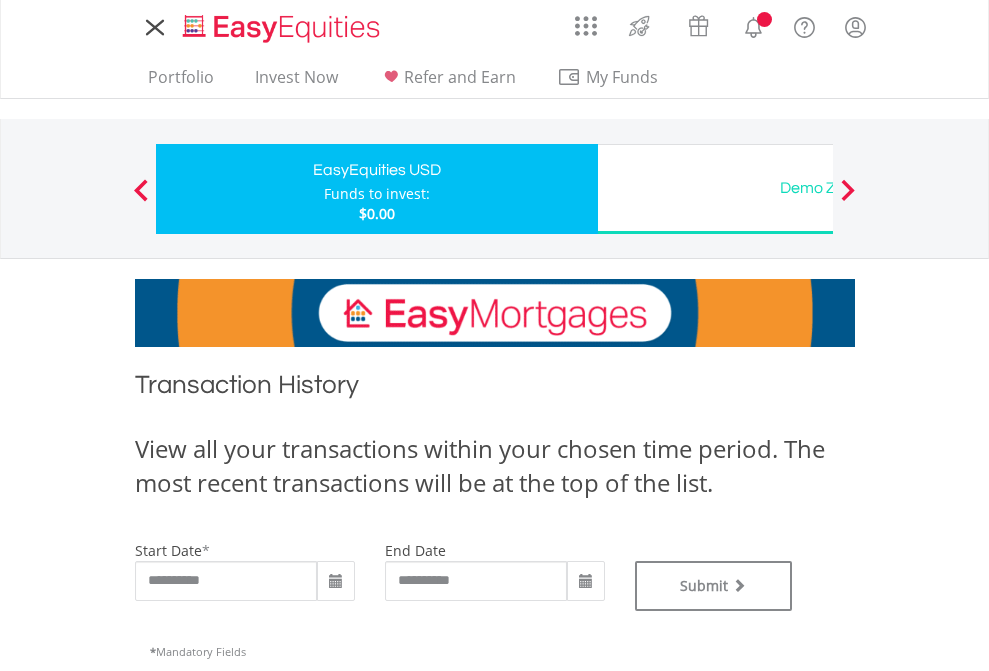 type on "**********" 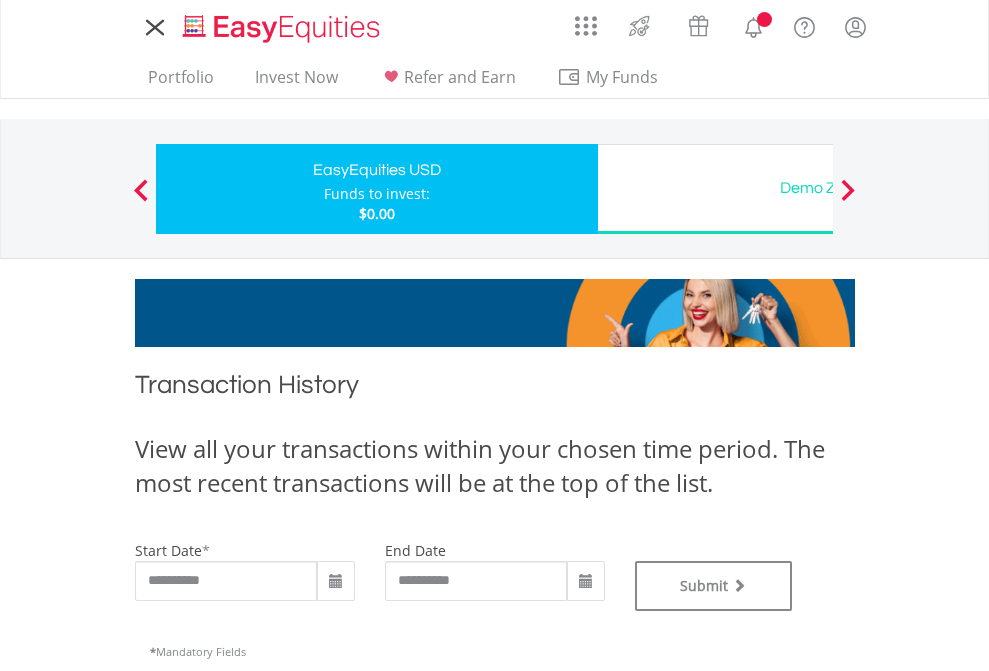type on "**********" 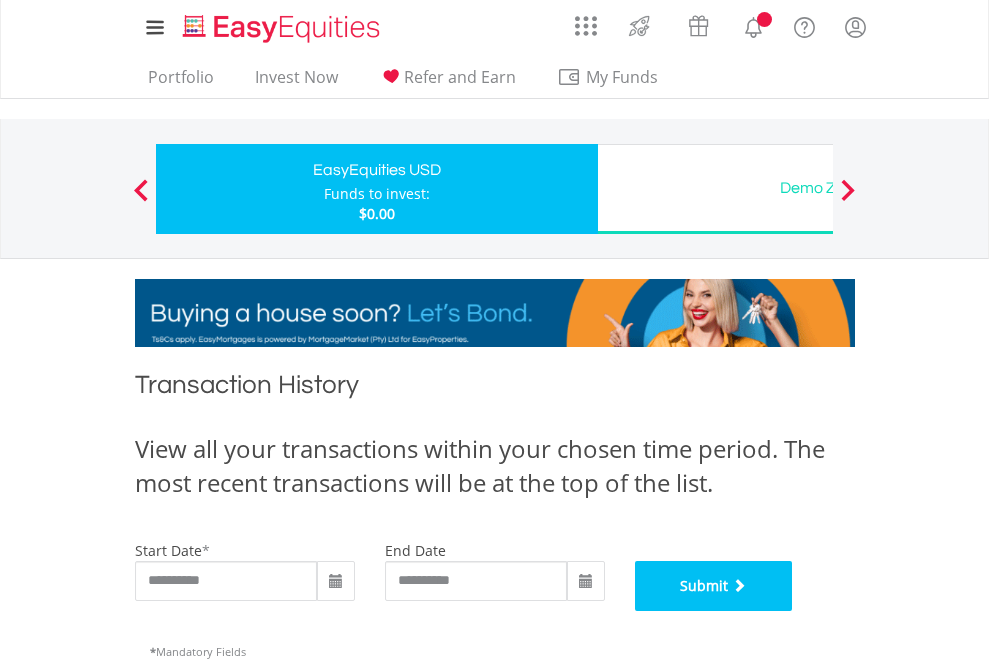 click on "Submit" at bounding box center (714, 586) 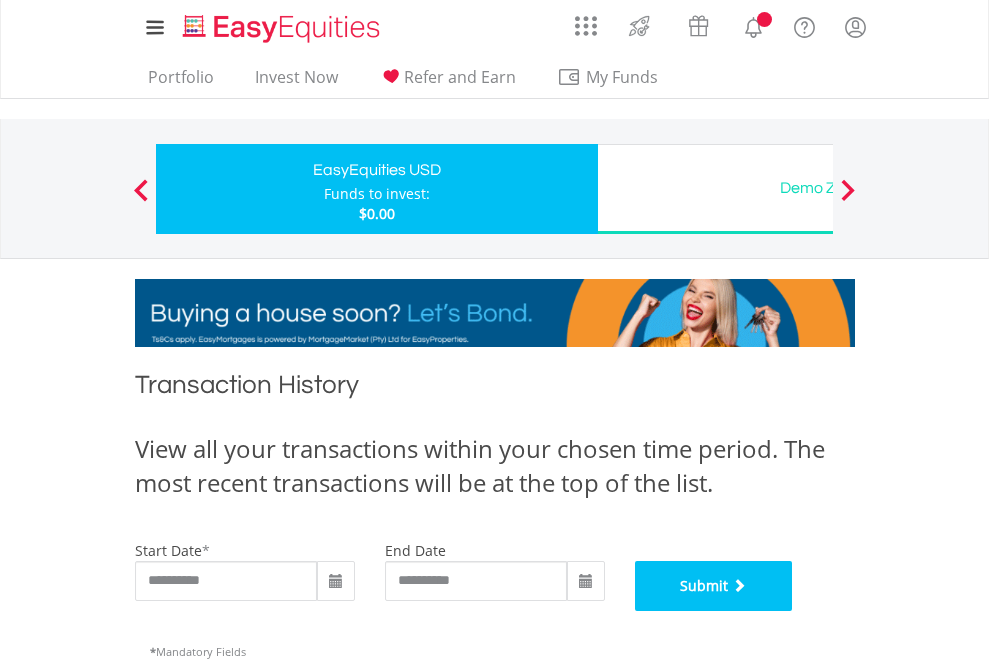 scroll, scrollTop: 811, scrollLeft: 0, axis: vertical 